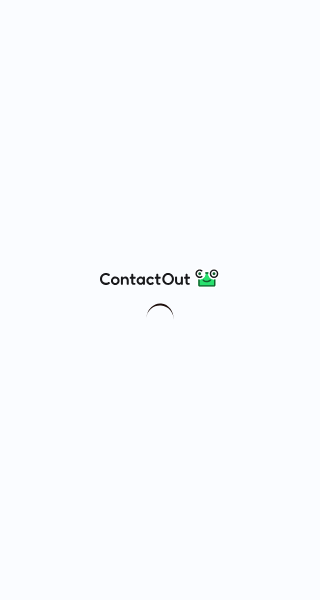 scroll, scrollTop: 0, scrollLeft: 0, axis: both 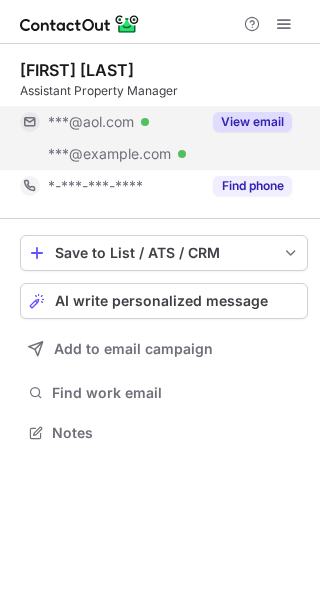 click on "View email" at bounding box center (252, 122) 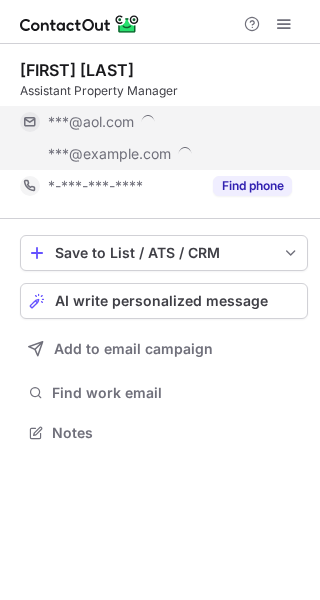 scroll, scrollTop: 9, scrollLeft: 10, axis: both 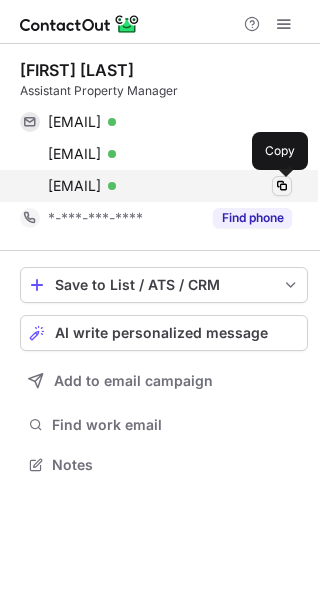 click at bounding box center (282, 186) 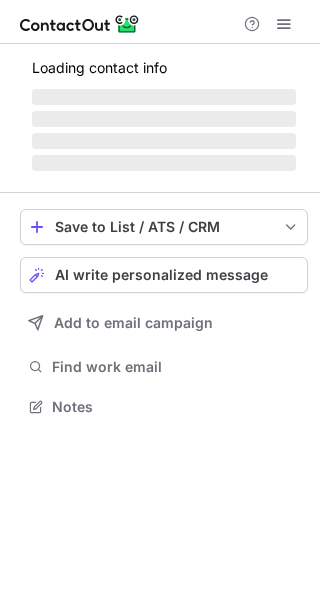 scroll, scrollTop: 0, scrollLeft: 0, axis: both 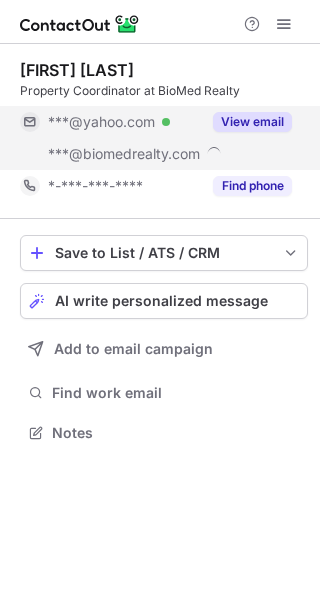 click on "View email" at bounding box center [252, 122] 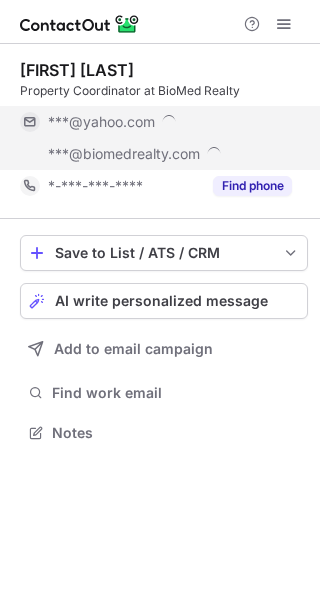 scroll, scrollTop: 9, scrollLeft: 10, axis: both 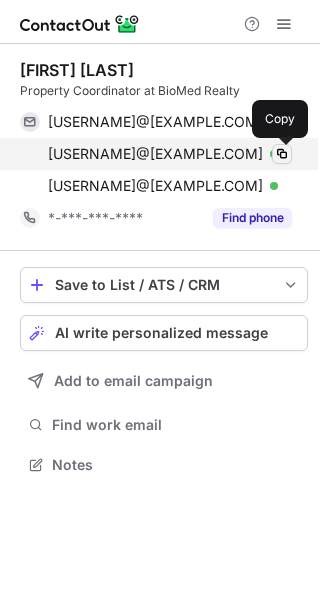 click at bounding box center (282, 154) 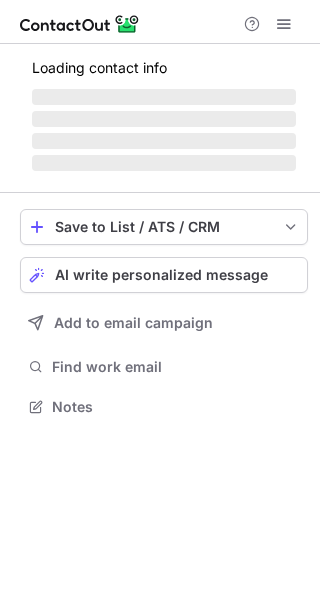 scroll, scrollTop: 0, scrollLeft: 0, axis: both 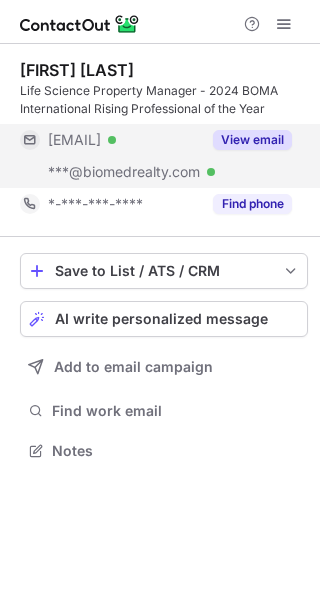 click on "View email" at bounding box center [252, 140] 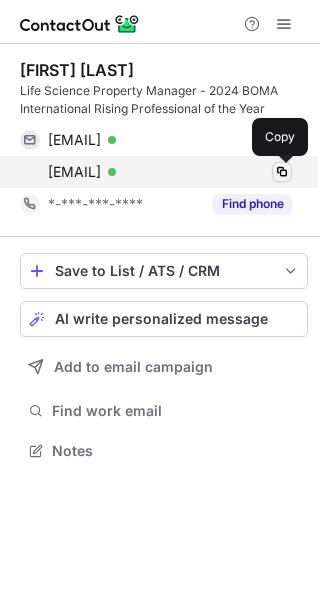 click at bounding box center [282, 172] 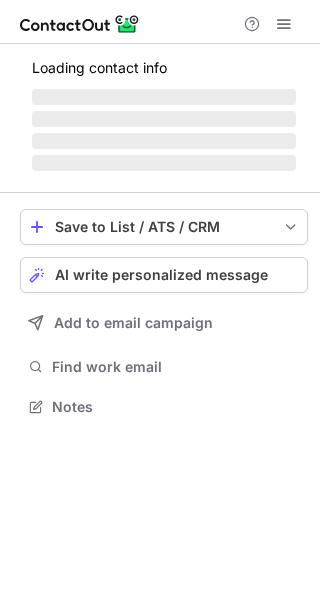 scroll, scrollTop: 0, scrollLeft: 0, axis: both 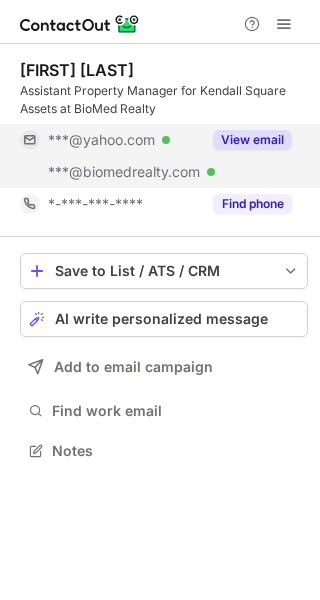 click on "View email" at bounding box center (252, 140) 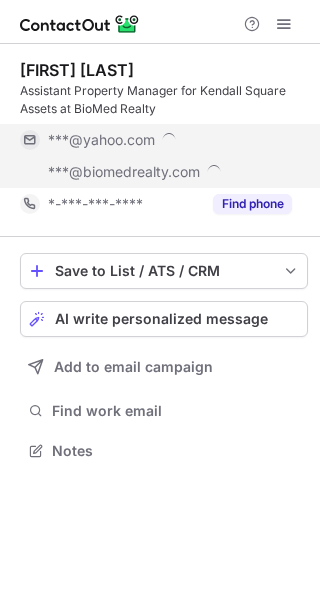 scroll, scrollTop: 10, scrollLeft: 10, axis: both 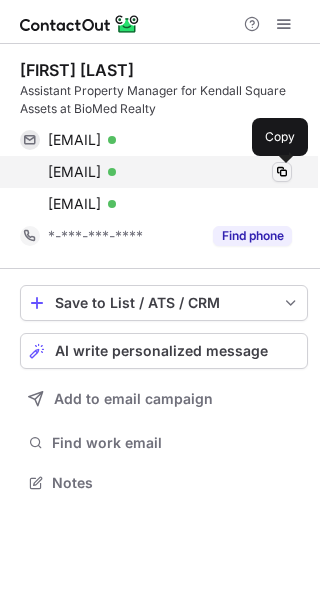 click at bounding box center [282, 172] 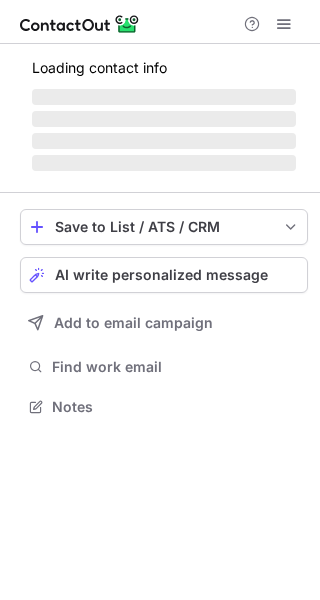 scroll, scrollTop: 0, scrollLeft: 0, axis: both 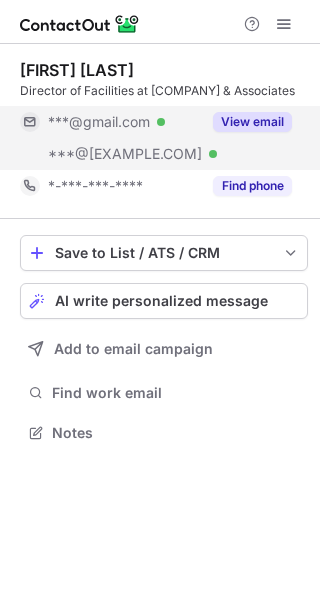 click on "View email" at bounding box center [252, 122] 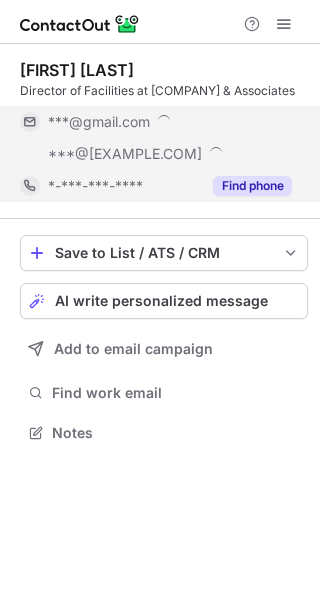 scroll, scrollTop: 9, scrollLeft: 10, axis: both 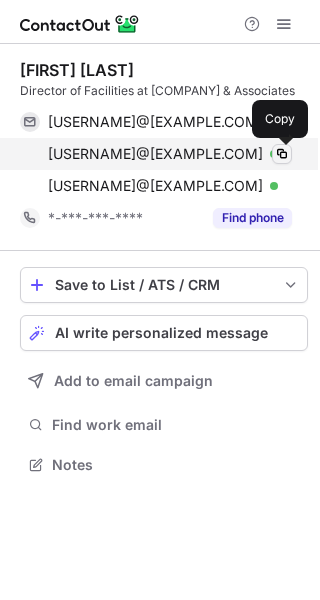 click at bounding box center (282, 154) 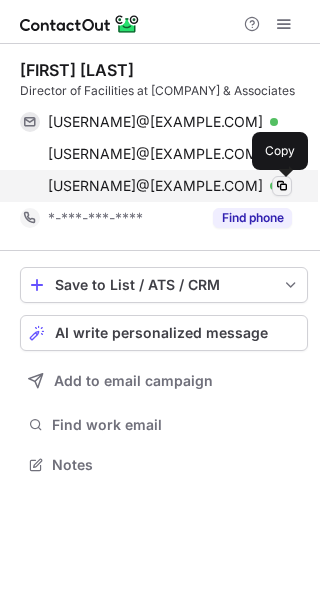 click at bounding box center [282, 186] 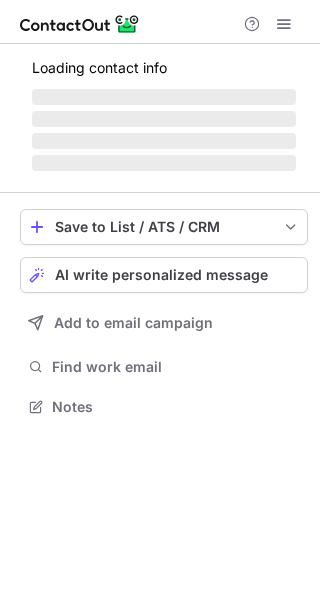 scroll, scrollTop: 0, scrollLeft: 0, axis: both 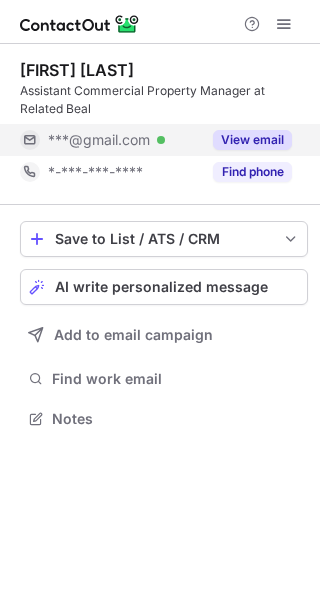 click on "View email" at bounding box center (252, 140) 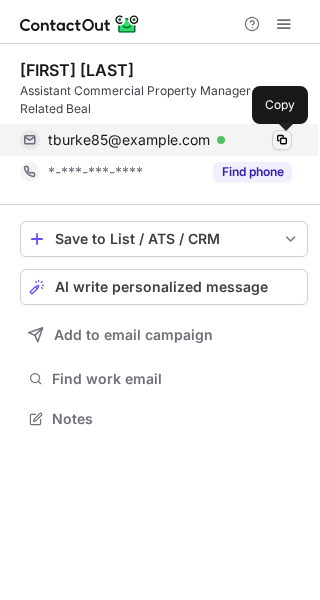 click at bounding box center [282, 140] 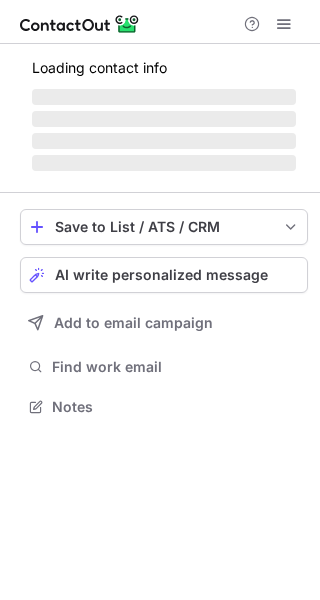 scroll, scrollTop: 0, scrollLeft: 0, axis: both 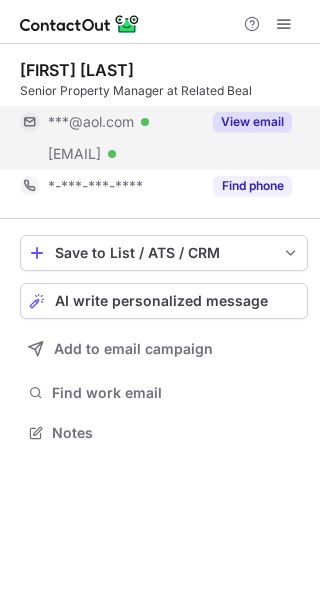 click on "View email" at bounding box center (252, 122) 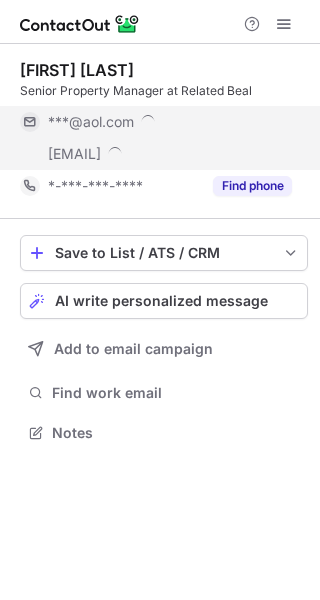 scroll, scrollTop: 9, scrollLeft: 10, axis: both 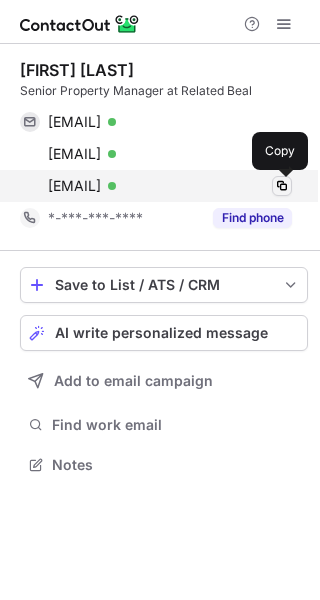 click at bounding box center (282, 186) 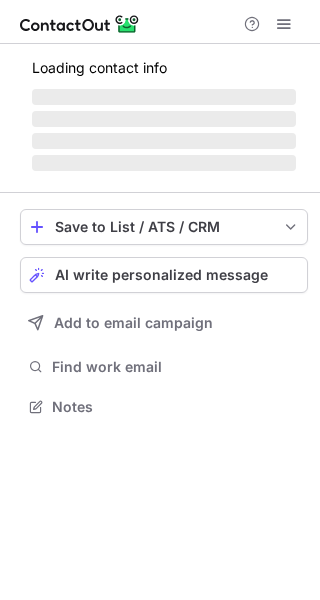 scroll, scrollTop: 0, scrollLeft: 0, axis: both 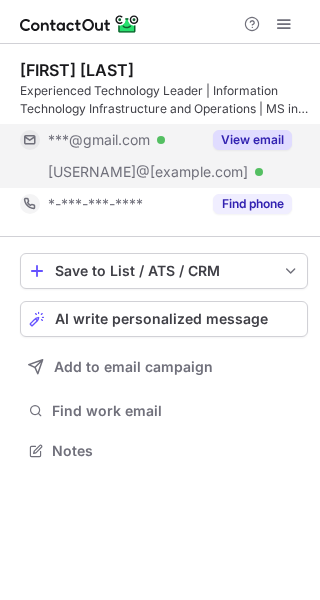 click on "View email" at bounding box center [252, 140] 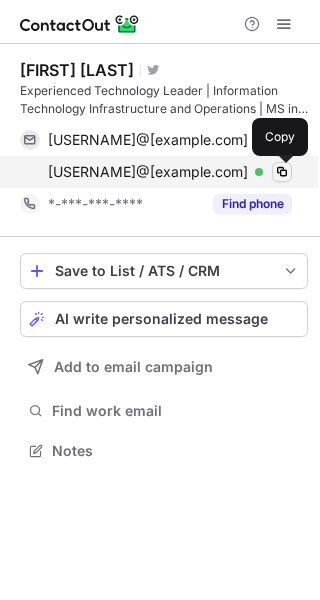 click at bounding box center [282, 172] 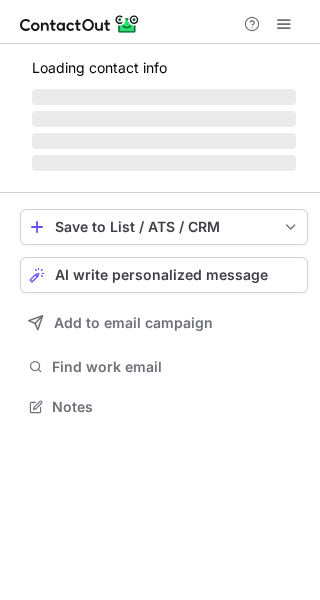 scroll, scrollTop: 0, scrollLeft: 0, axis: both 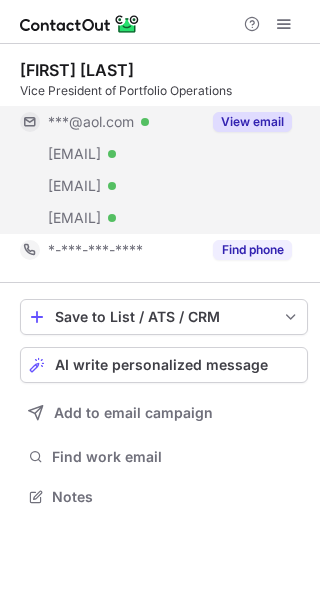 click on "View email" at bounding box center (252, 122) 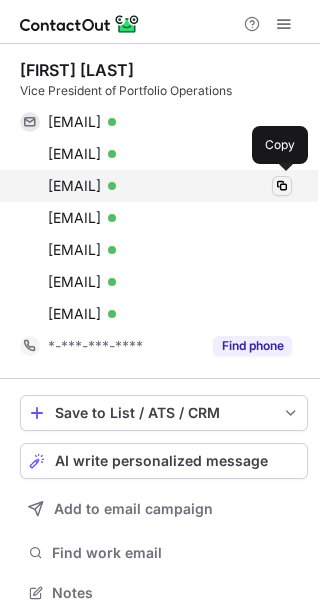 scroll, scrollTop: 9, scrollLeft: 9, axis: both 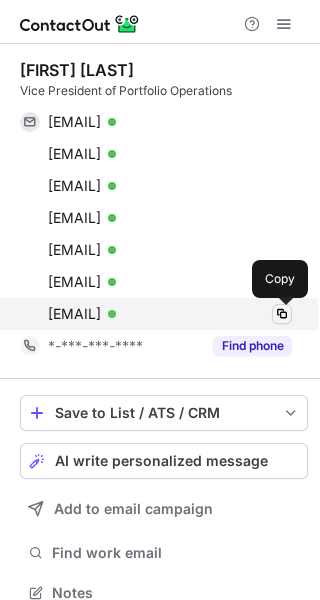click at bounding box center (282, 314) 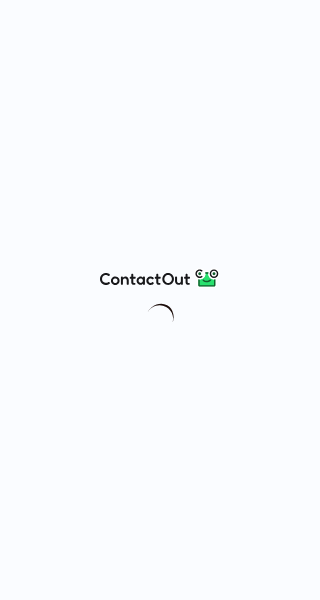 scroll, scrollTop: 0, scrollLeft: 0, axis: both 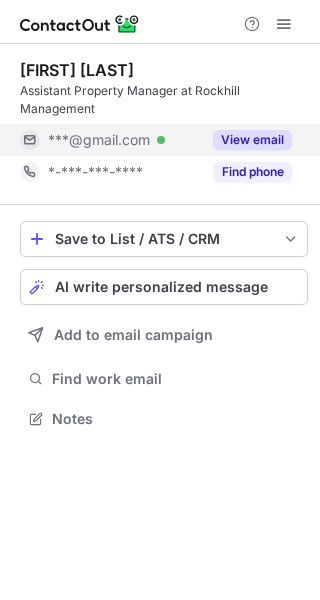 click on "View email" at bounding box center [252, 140] 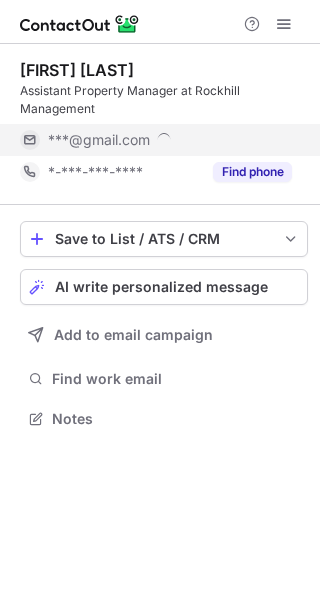 scroll, scrollTop: 10, scrollLeft: 10, axis: both 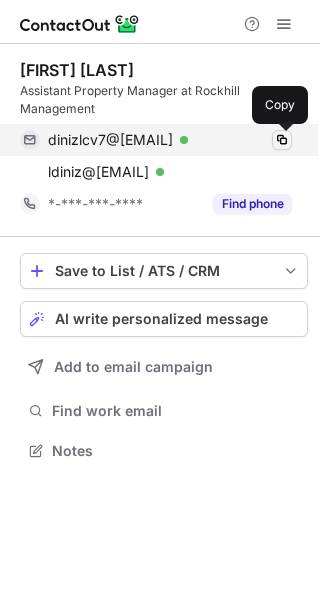 click at bounding box center (282, 140) 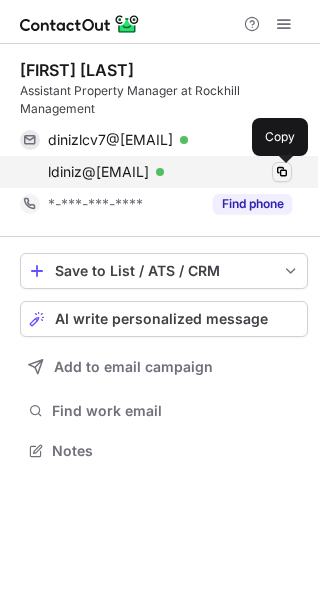 click at bounding box center (282, 172) 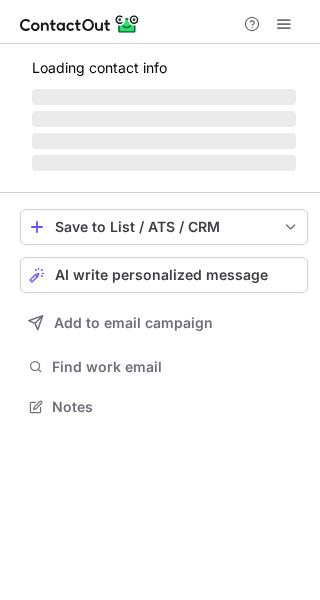 scroll, scrollTop: 0, scrollLeft: 0, axis: both 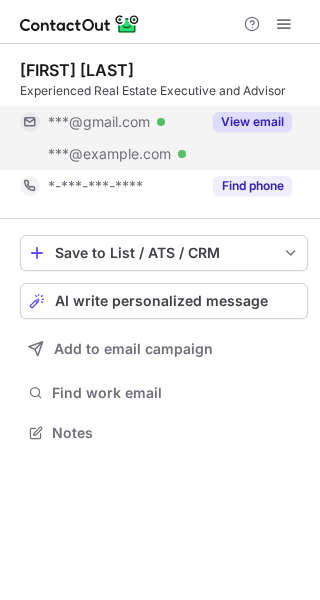 click on "View email" at bounding box center [252, 122] 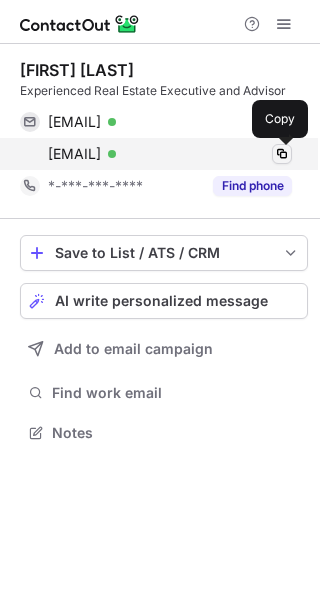 click at bounding box center (282, 154) 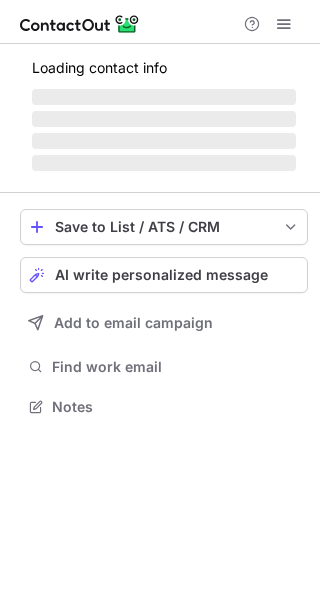 scroll, scrollTop: 0, scrollLeft: 0, axis: both 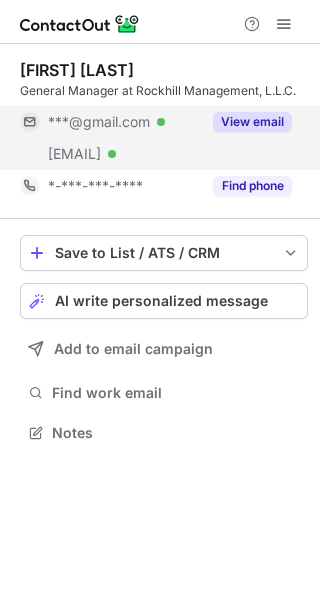 click on "View email" at bounding box center [252, 122] 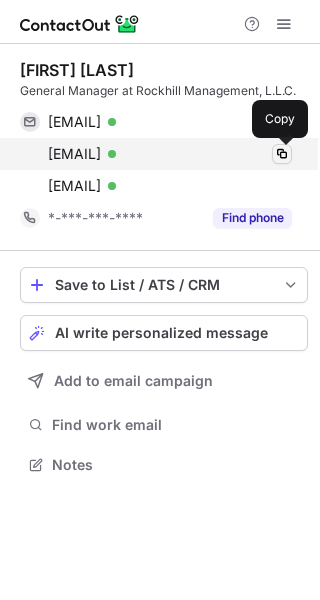 scroll, scrollTop: 9, scrollLeft: 10, axis: both 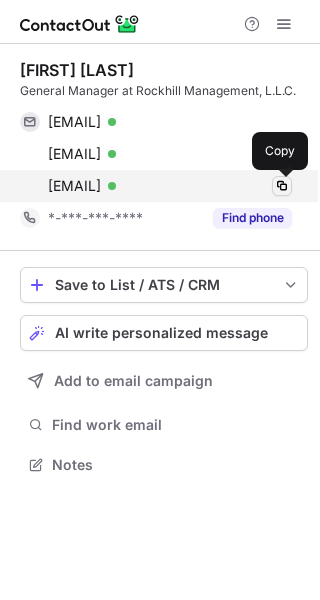 click at bounding box center (282, 186) 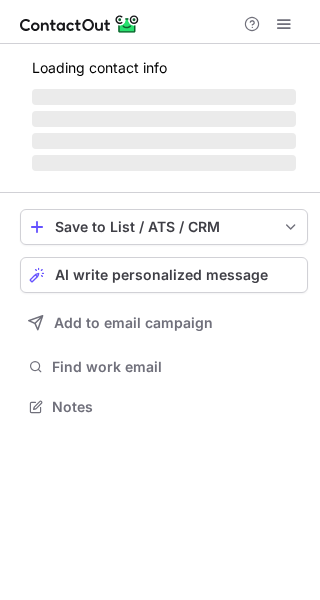 scroll, scrollTop: 0, scrollLeft: 0, axis: both 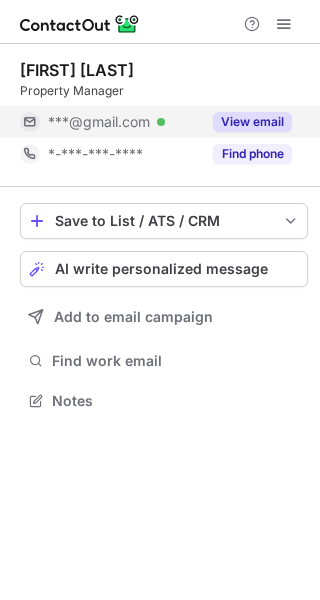 click on "View email" at bounding box center (252, 122) 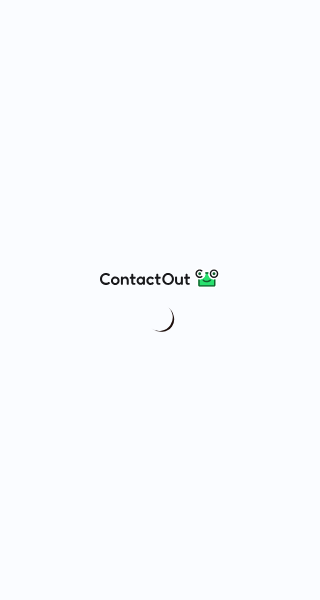 scroll, scrollTop: 0, scrollLeft: 0, axis: both 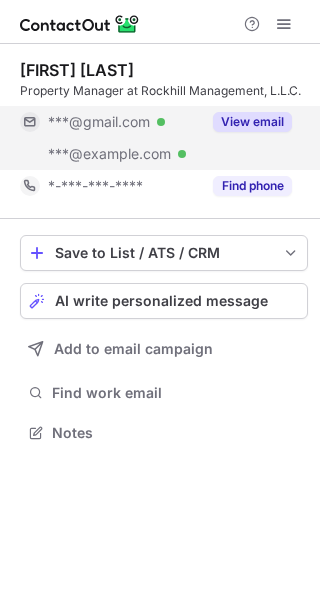 click on "View email" at bounding box center (252, 122) 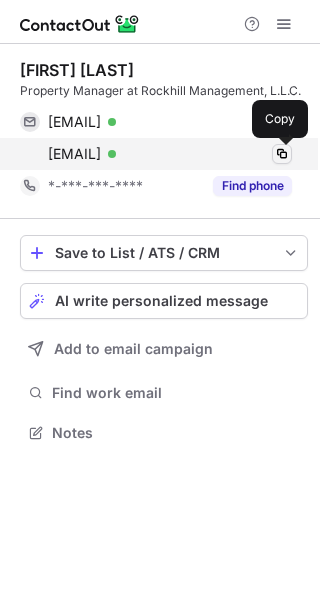 click at bounding box center (282, 154) 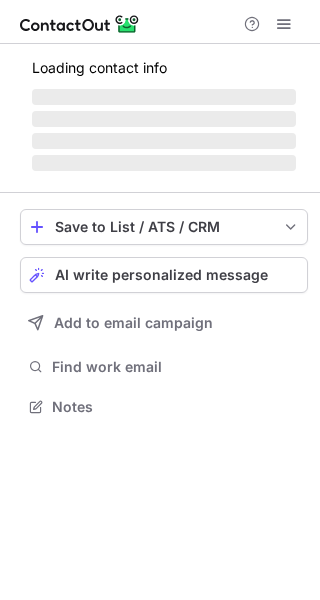 scroll, scrollTop: 0, scrollLeft: 0, axis: both 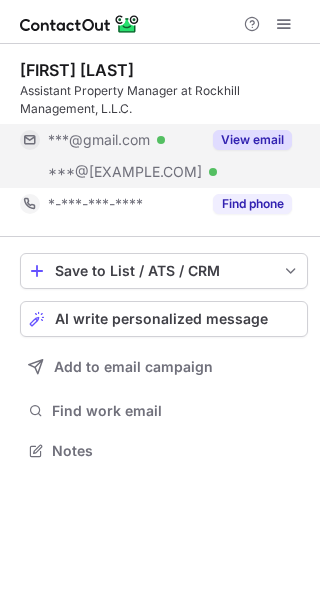 click on "View email" at bounding box center [252, 140] 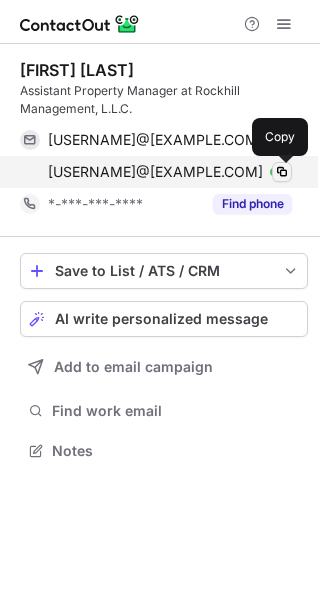 click at bounding box center (282, 172) 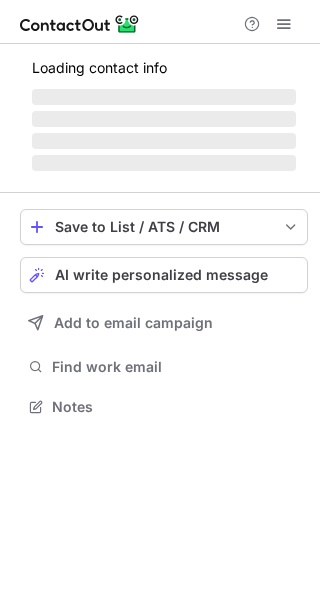 scroll, scrollTop: 0, scrollLeft: 0, axis: both 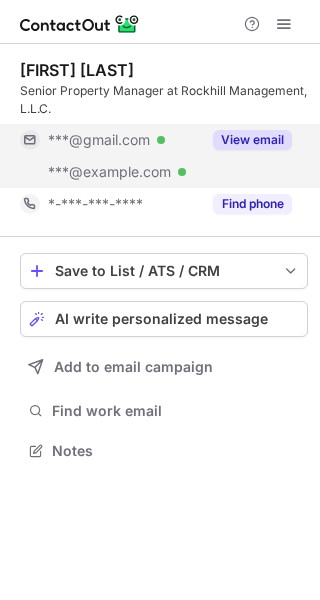click on "View email" at bounding box center (252, 140) 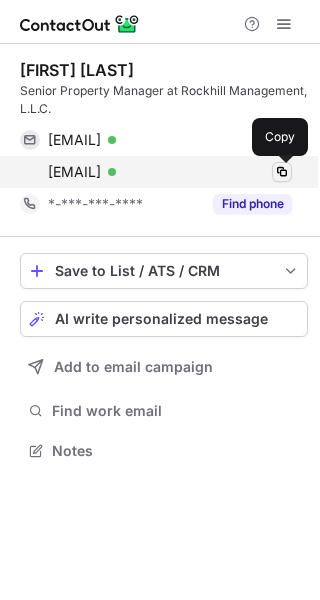 click at bounding box center (282, 172) 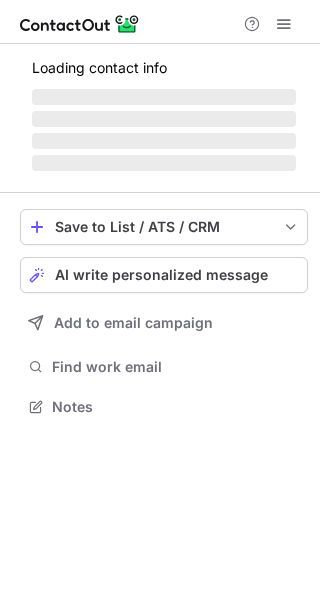 scroll, scrollTop: 0, scrollLeft: 0, axis: both 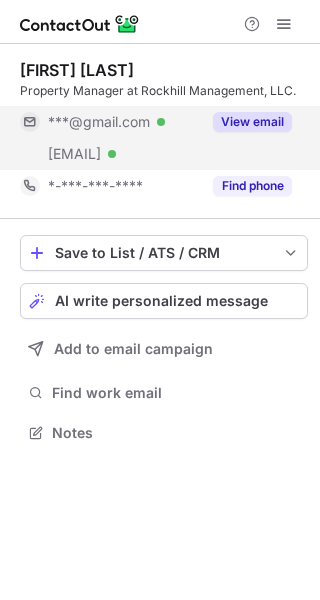 click on "View email" at bounding box center [252, 122] 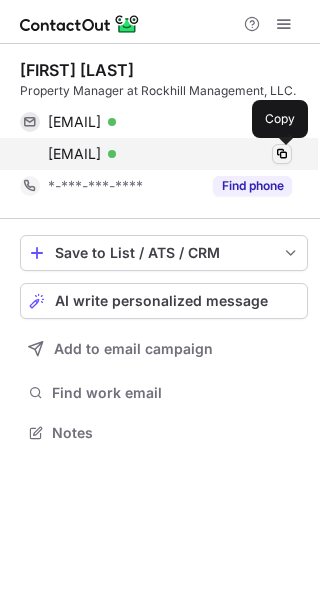 click at bounding box center (282, 154) 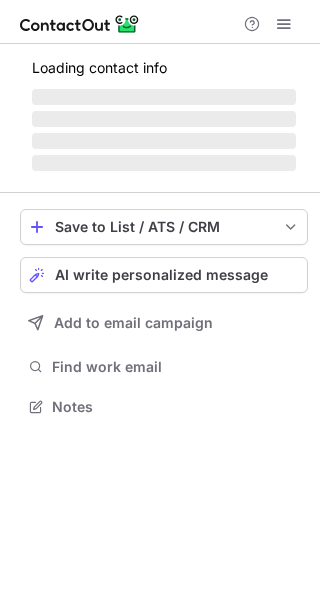 scroll, scrollTop: 0, scrollLeft: 0, axis: both 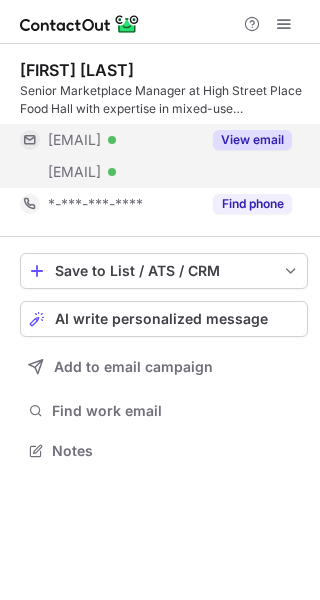 click on "View email" at bounding box center [252, 140] 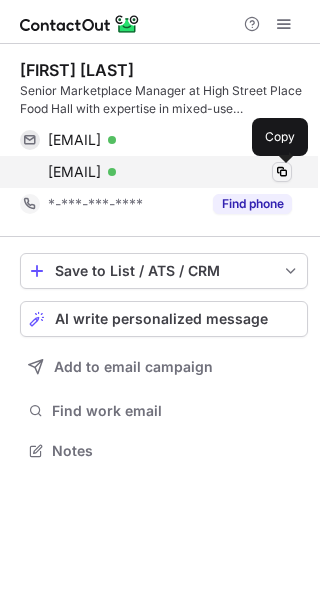 click at bounding box center (282, 172) 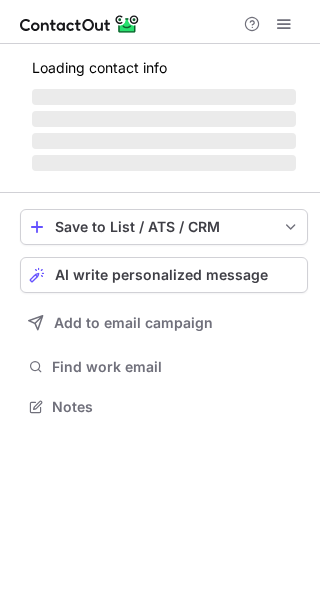 scroll, scrollTop: 0, scrollLeft: 0, axis: both 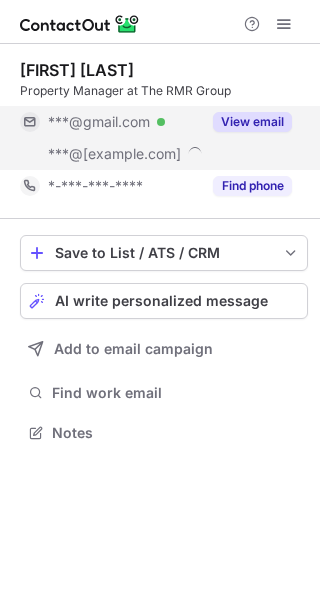 click on "View email" at bounding box center (252, 122) 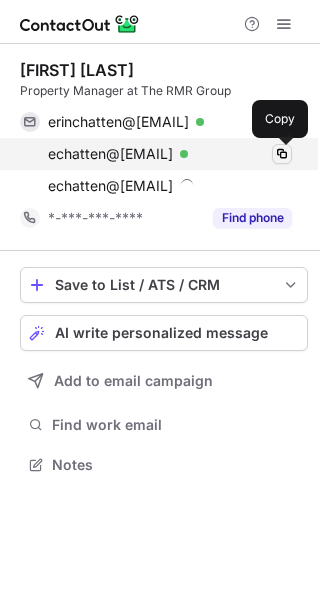 scroll, scrollTop: 9, scrollLeft: 10, axis: both 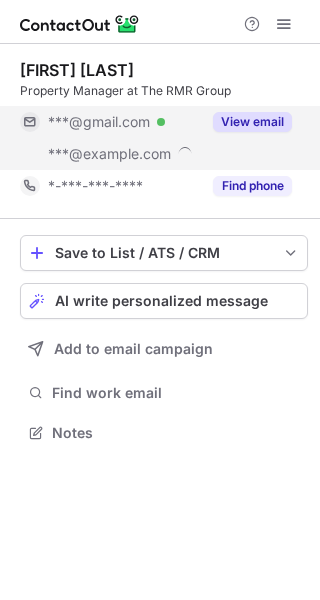click on "View email" at bounding box center [252, 122] 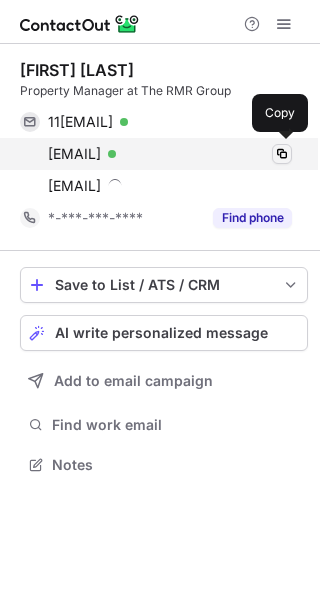 scroll, scrollTop: 9, scrollLeft: 10, axis: both 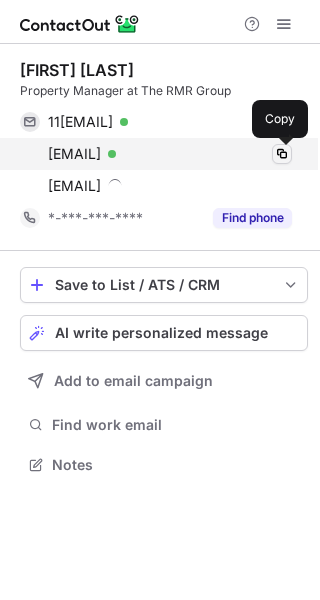 click at bounding box center (282, 154) 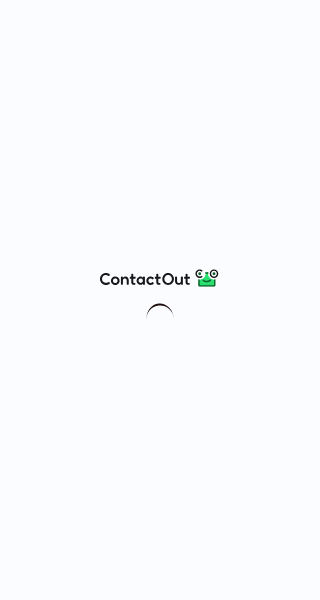 scroll, scrollTop: 0, scrollLeft: 0, axis: both 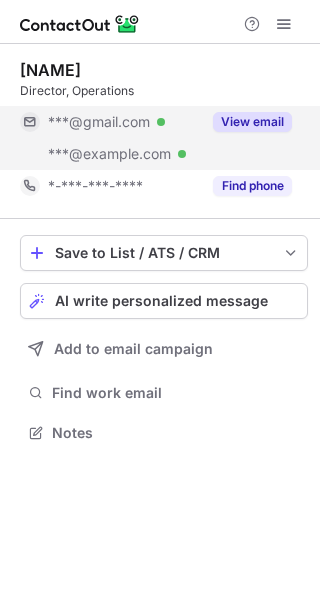 click on "View email" at bounding box center (252, 122) 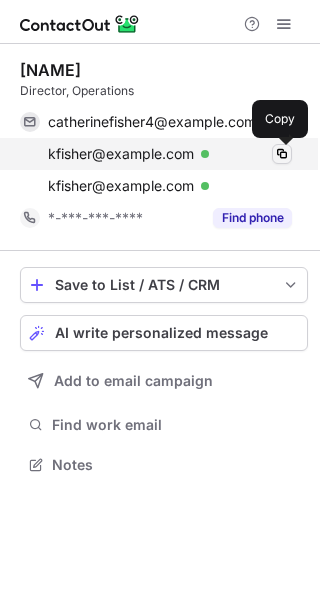scroll, scrollTop: 9, scrollLeft: 10, axis: both 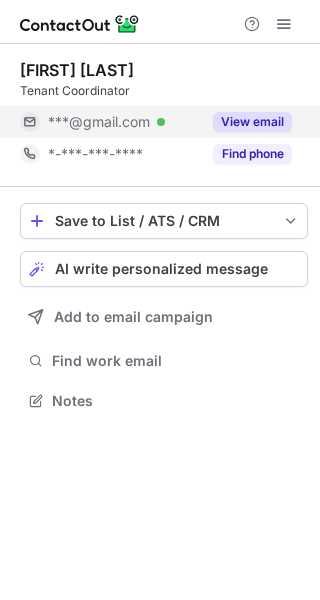 click on "View email" at bounding box center [252, 122] 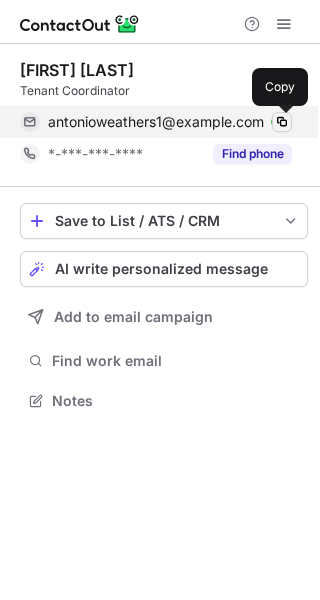 click at bounding box center (282, 122) 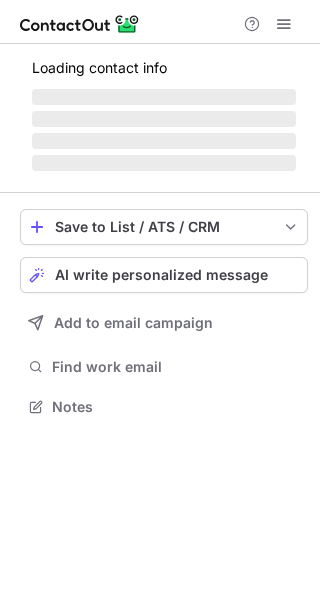 scroll, scrollTop: 0, scrollLeft: 0, axis: both 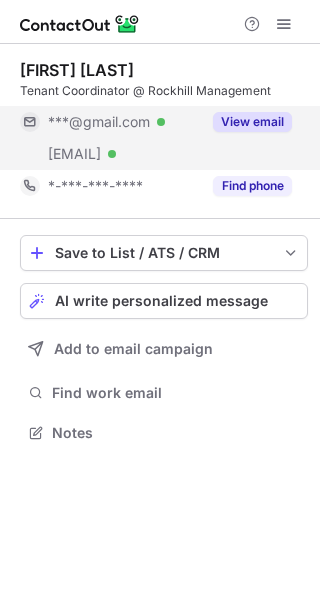 drag, startPoint x: 261, startPoint y: 118, endPoint x: 263, endPoint y: 128, distance: 10.198039 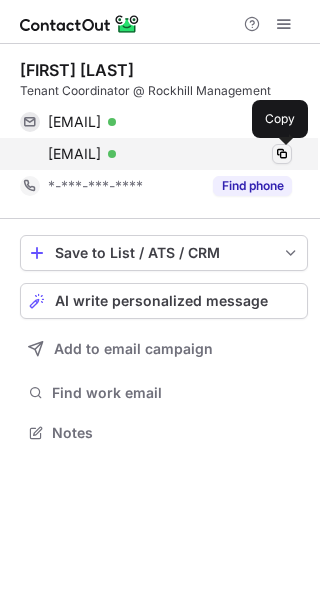 click at bounding box center [282, 154] 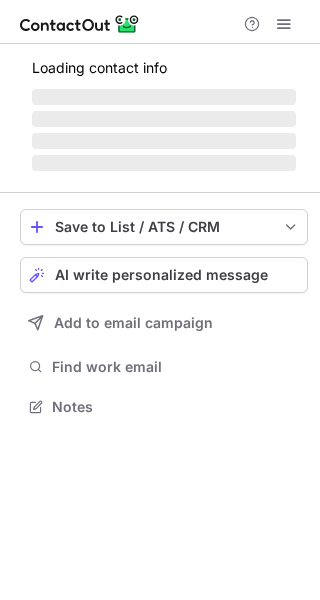 scroll, scrollTop: 0, scrollLeft: 0, axis: both 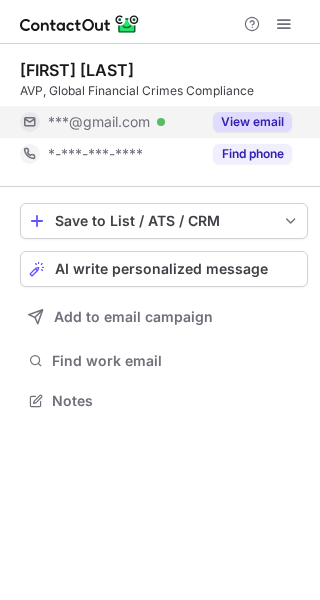 click on "View email" at bounding box center [252, 122] 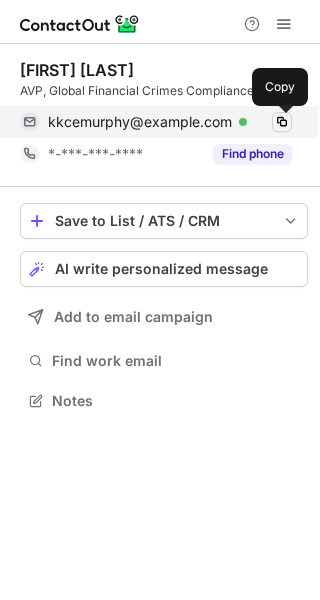 click at bounding box center [282, 122] 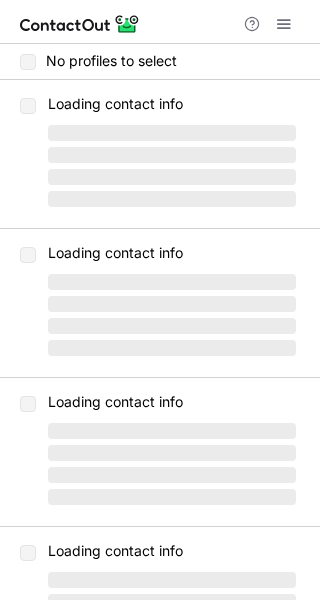 scroll, scrollTop: 0, scrollLeft: 0, axis: both 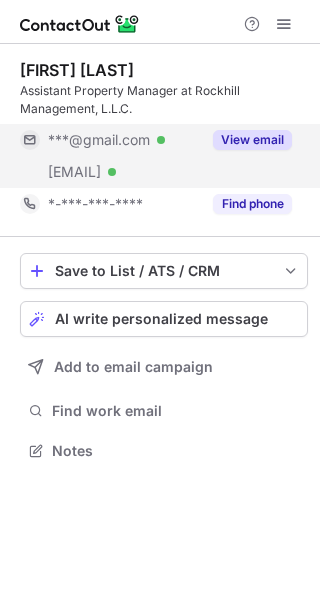 click on "View email" at bounding box center [252, 140] 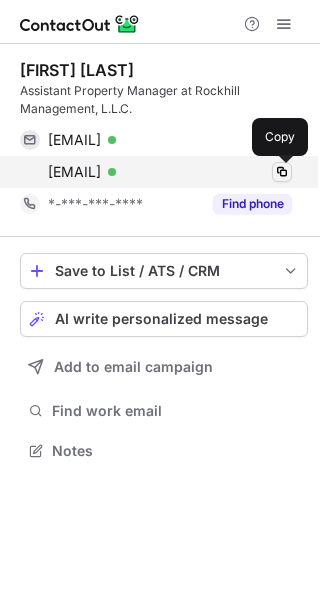 click at bounding box center [282, 172] 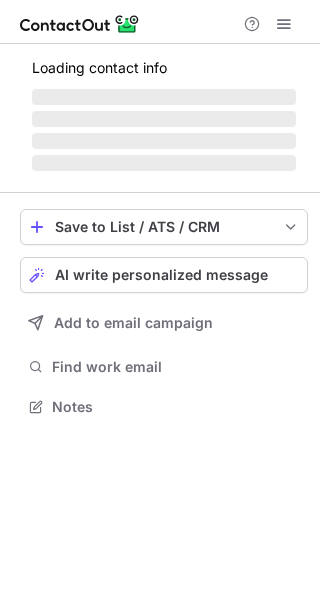 scroll, scrollTop: 0, scrollLeft: 0, axis: both 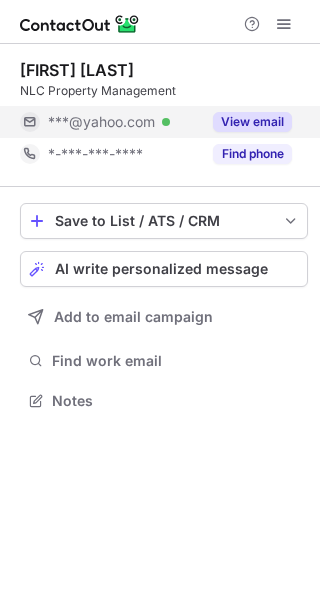 click on "View email" at bounding box center (252, 122) 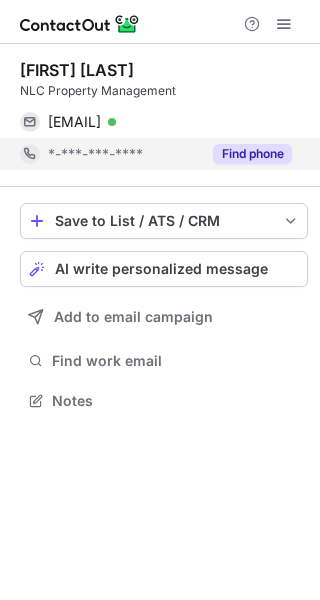 click on "Find phone" at bounding box center (252, 154) 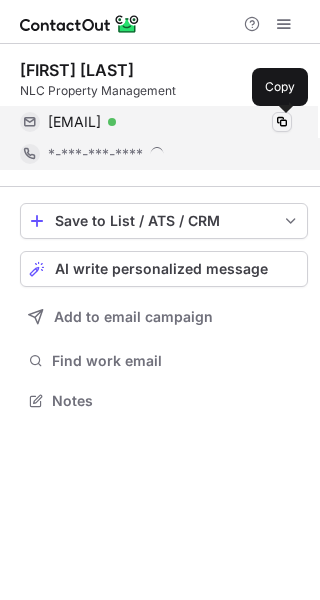 click at bounding box center [282, 122] 